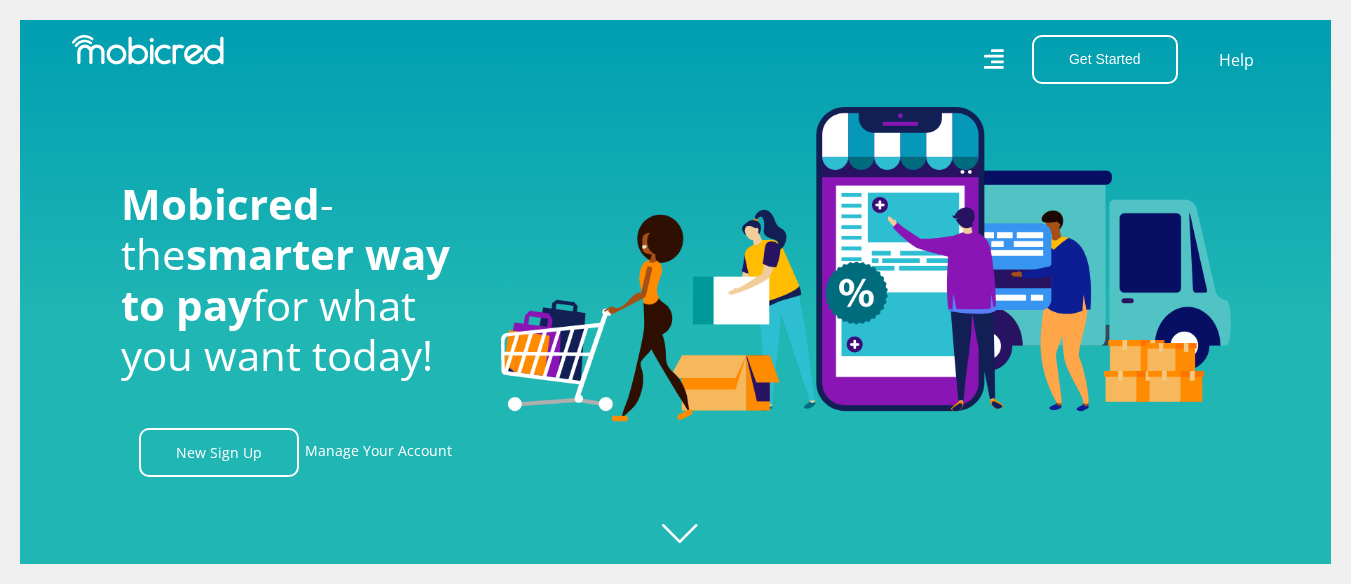 scroll, scrollTop: 810, scrollLeft: 0, axis: vertical 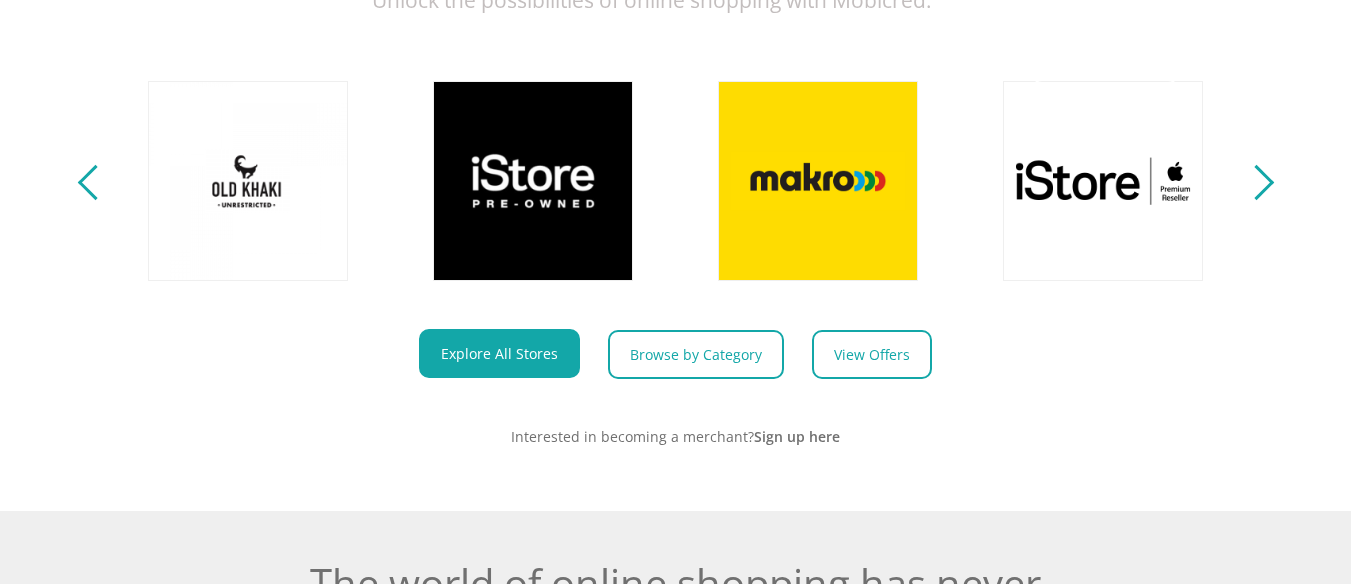 click at bounding box center [1255, 182] 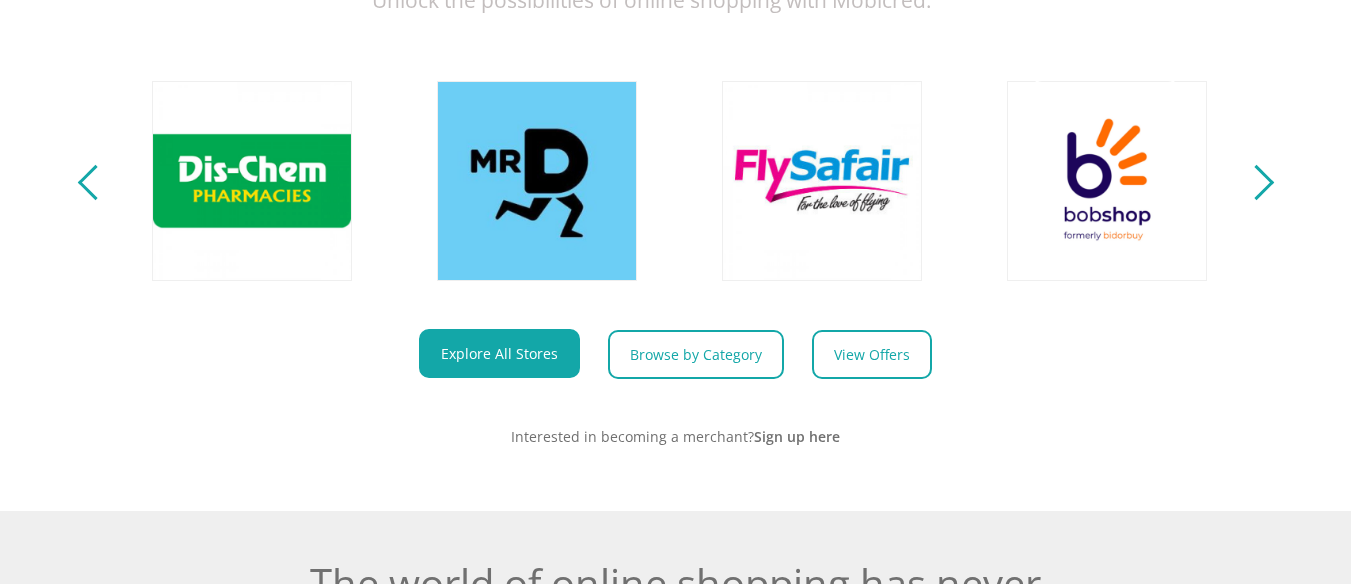 scroll, scrollTop: 0, scrollLeft: 2565, axis: horizontal 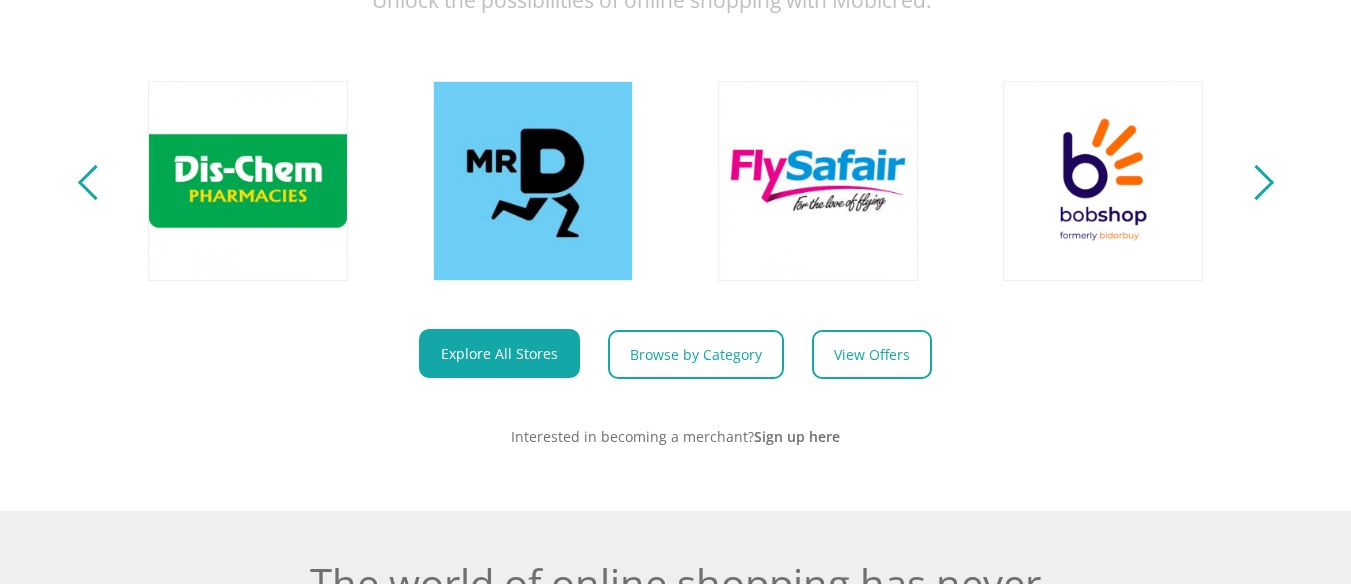 click at bounding box center (1255, 182) 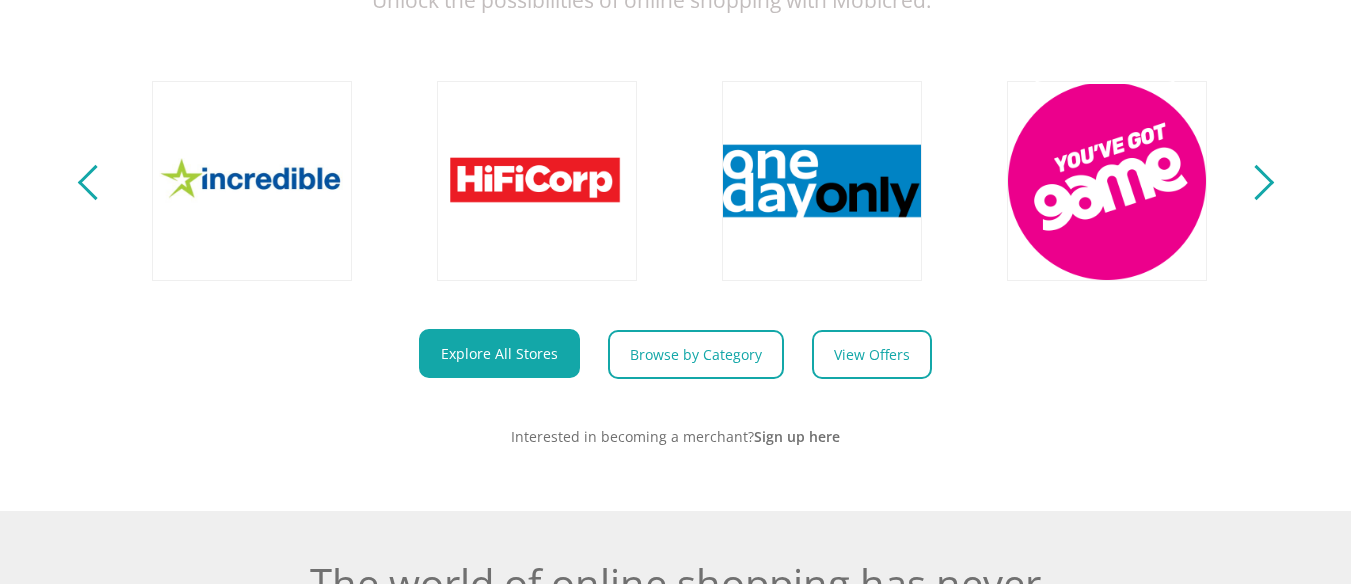 scroll, scrollTop: 0, scrollLeft: 3705, axis: horizontal 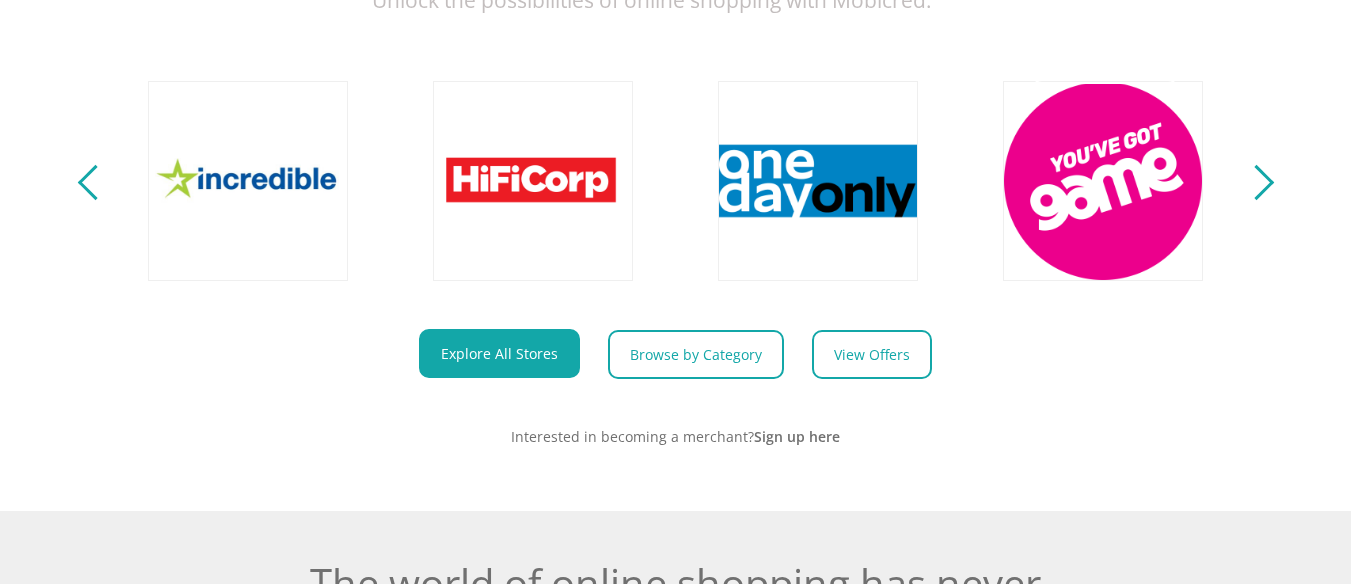 click at bounding box center (1255, 182) 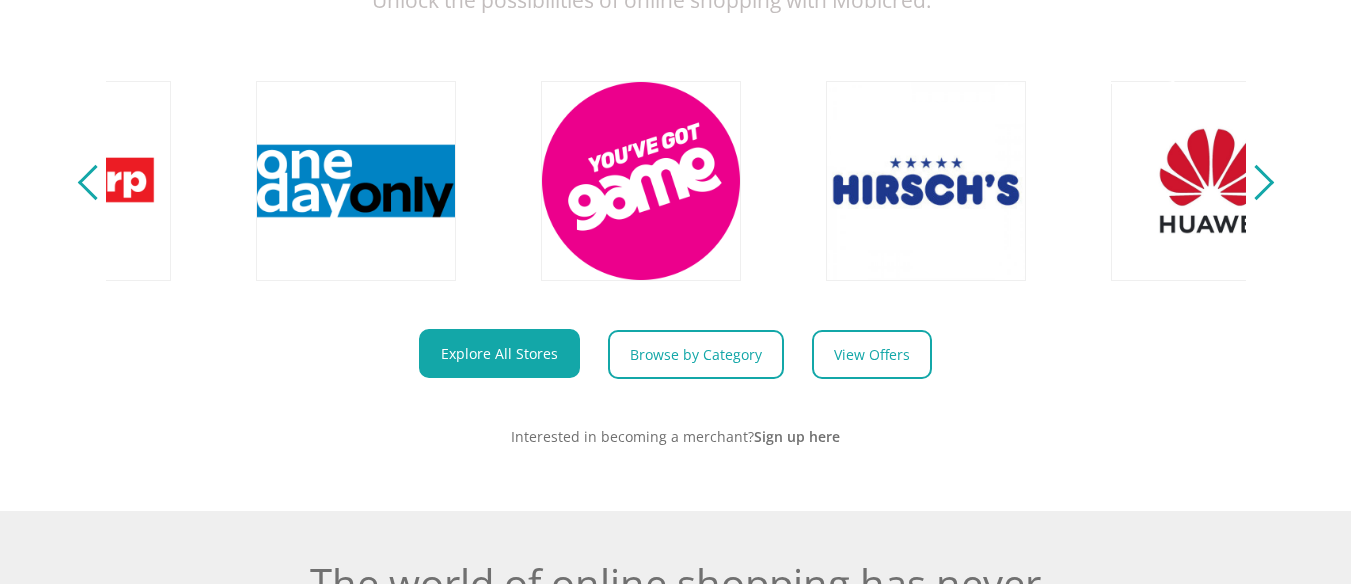 scroll, scrollTop: 0, scrollLeft: 4560, axis: horizontal 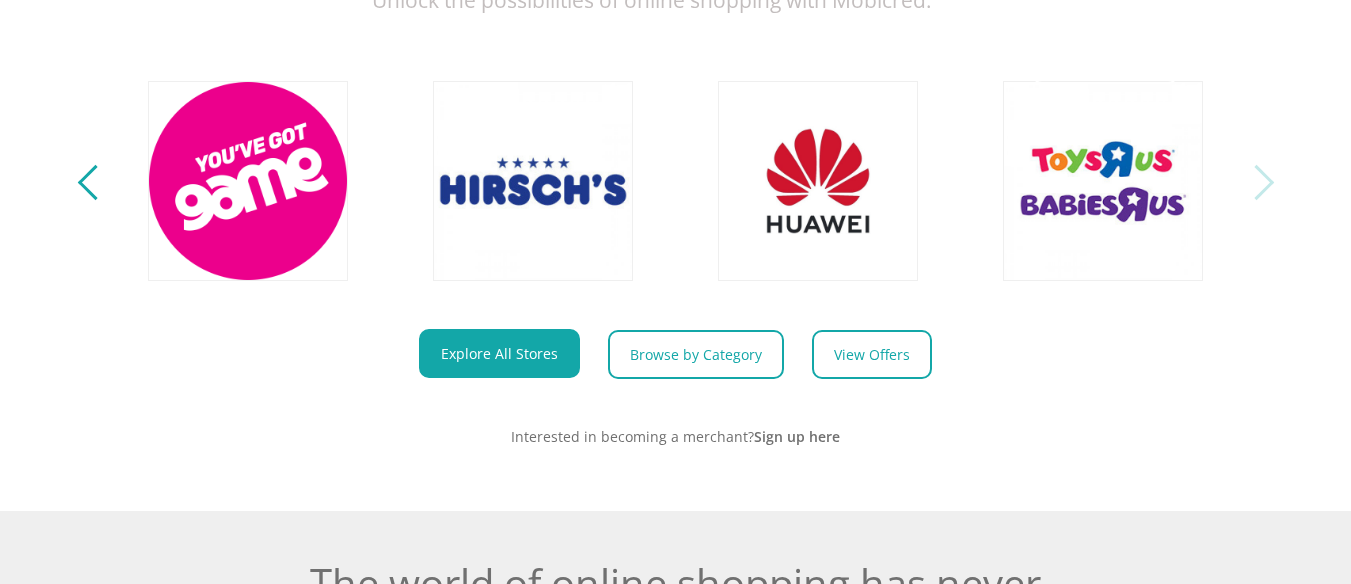 click at bounding box center (1255, 182) 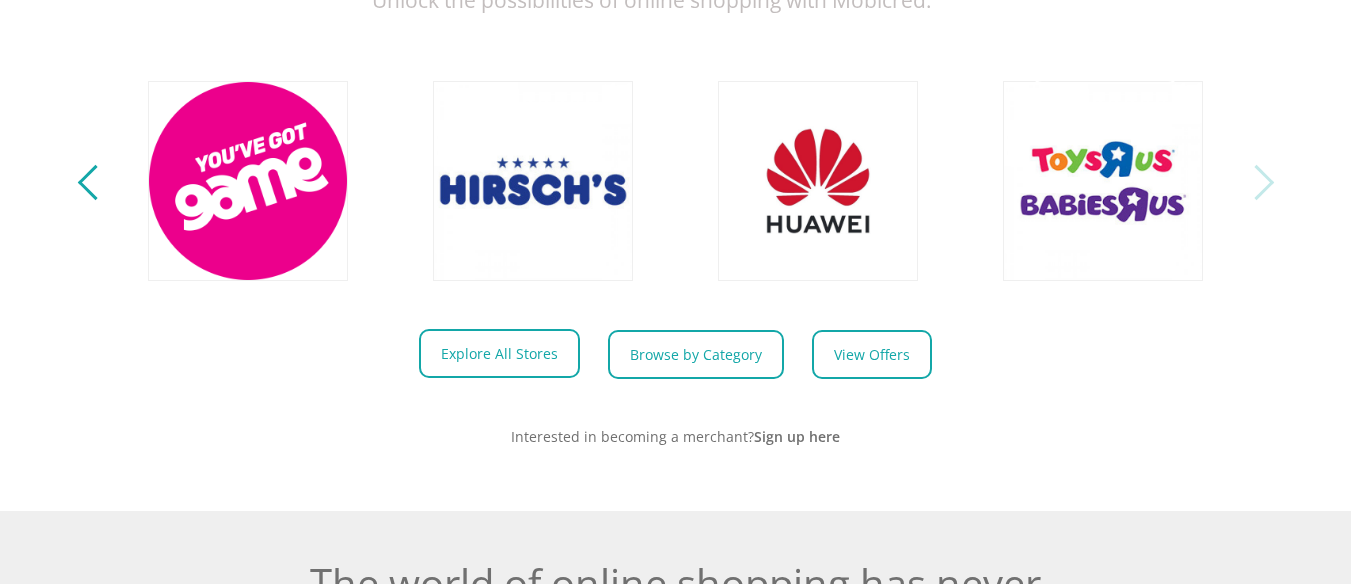 click on "Explore All Stores" at bounding box center (499, 353) 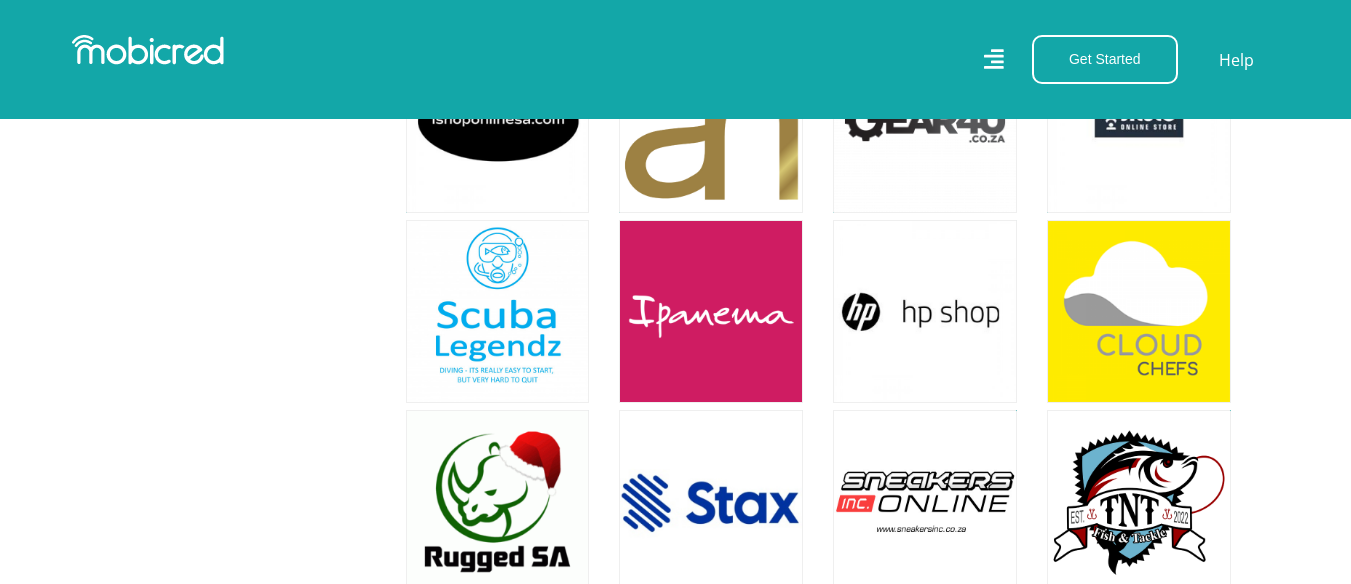 scroll, scrollTop: 10371, scrollLeft: 0, axis: vertical 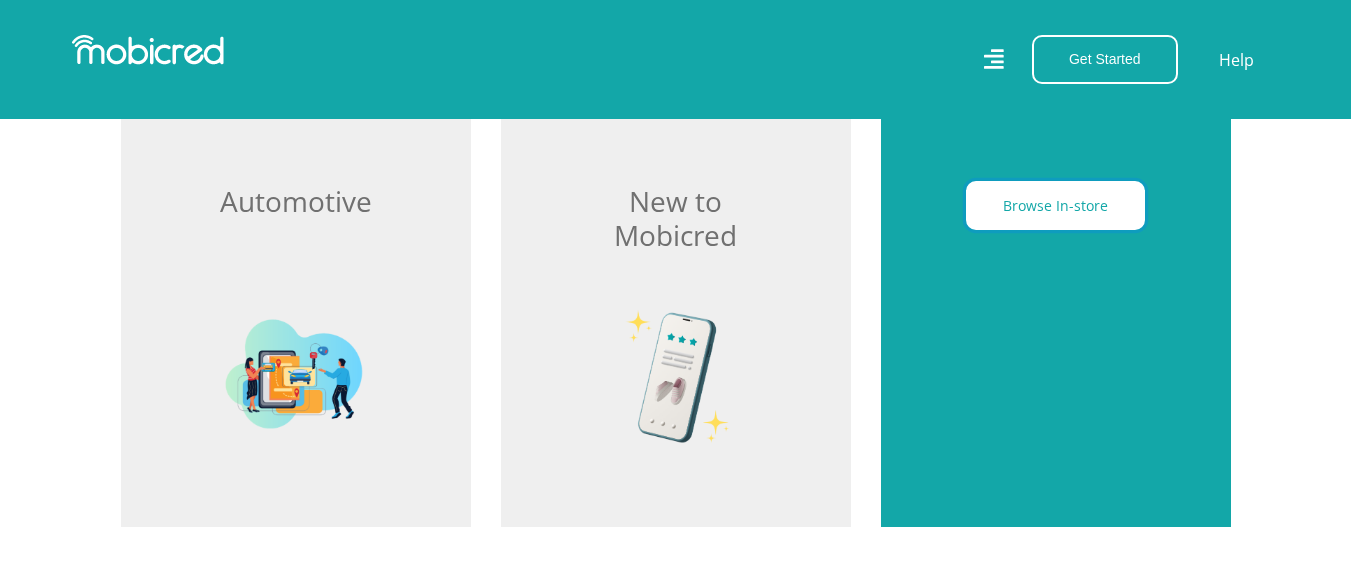 click on "Browse In-store" at bounding box center [1055, 205] 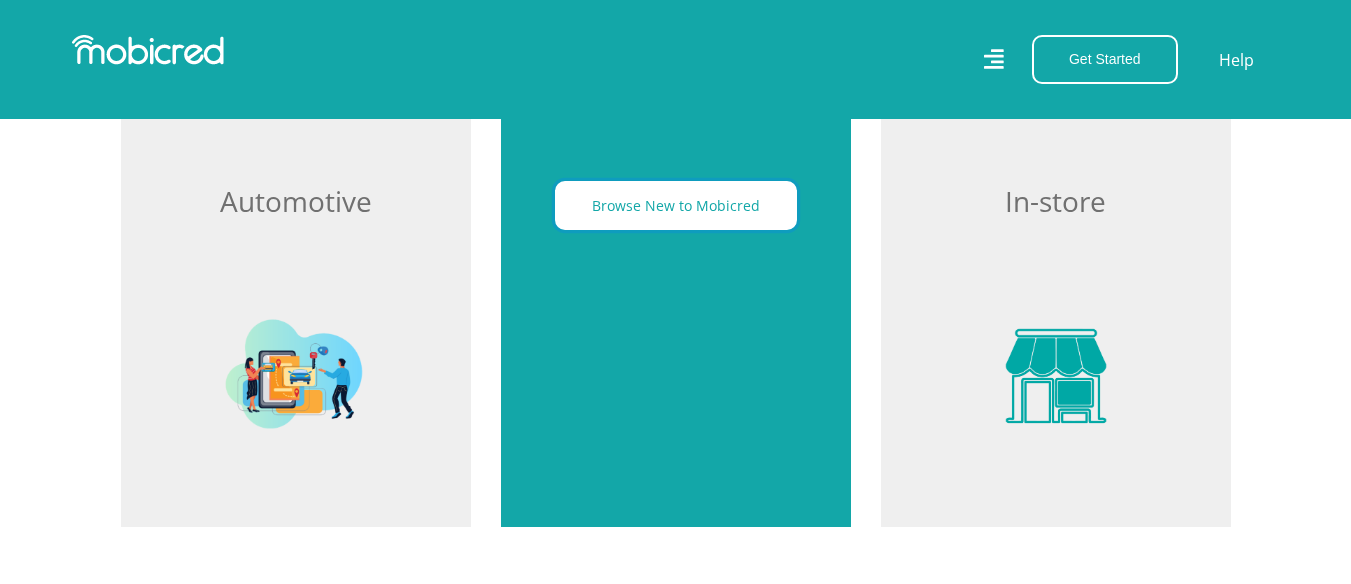 click on "Browse New to Mobicred" at bounding box center [676, 205] 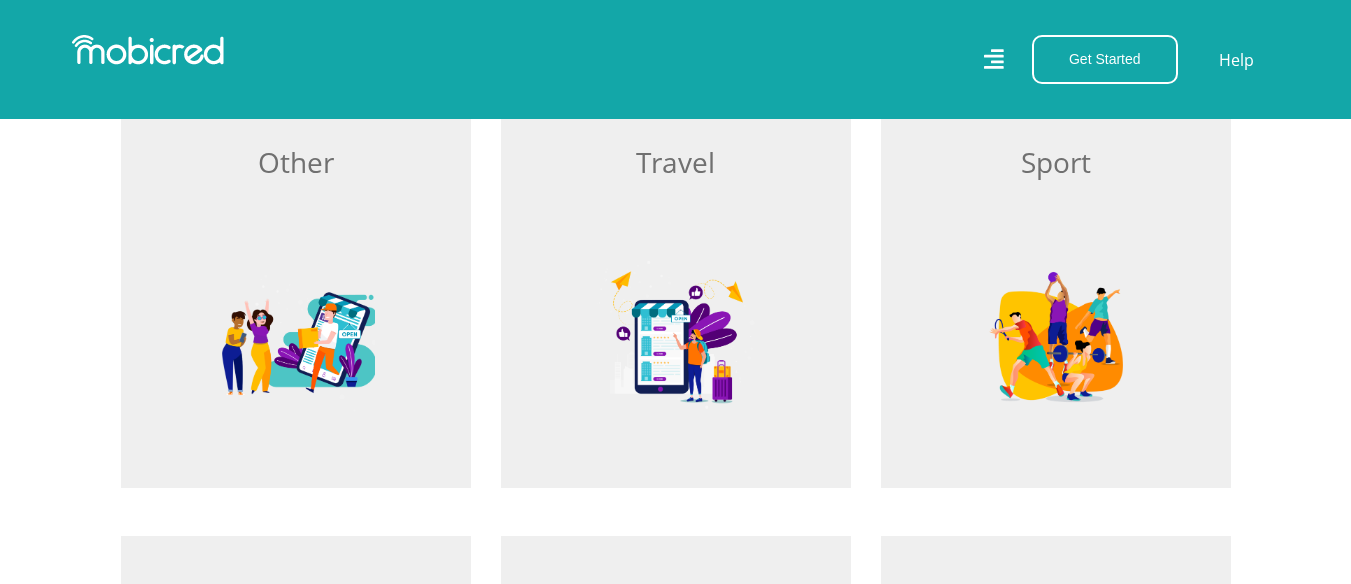 scroll, scrollTop: 1829, scrollLeft: 0, axis: vertical 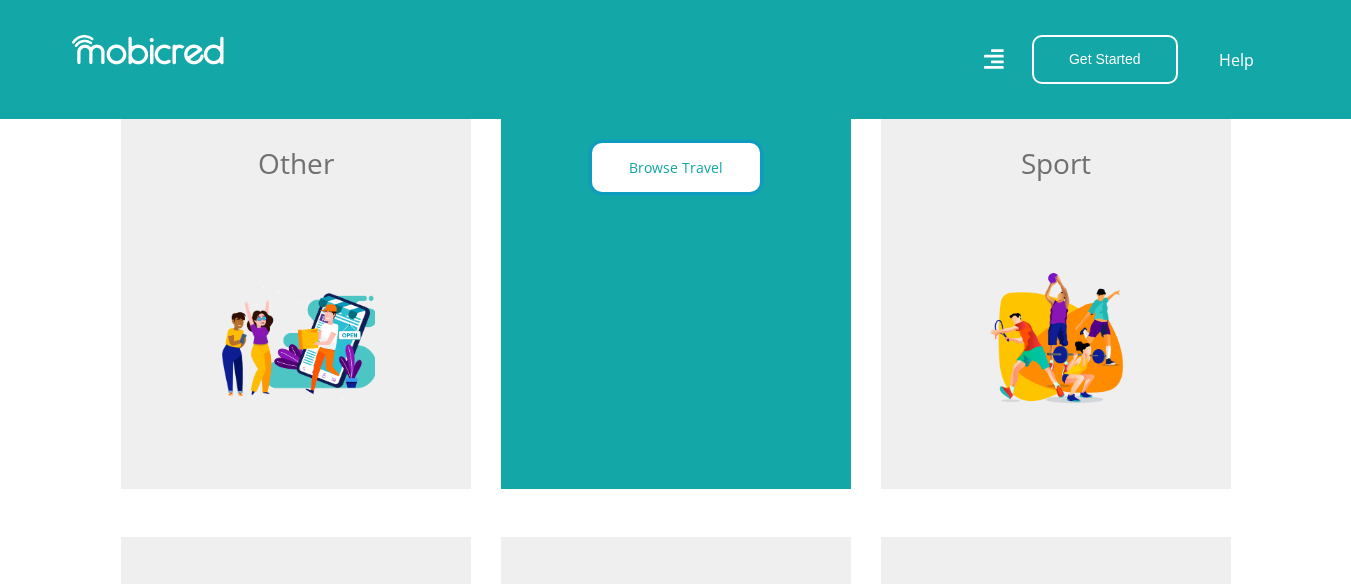 click on "Browse Travel" at bounding box center (676, 167) 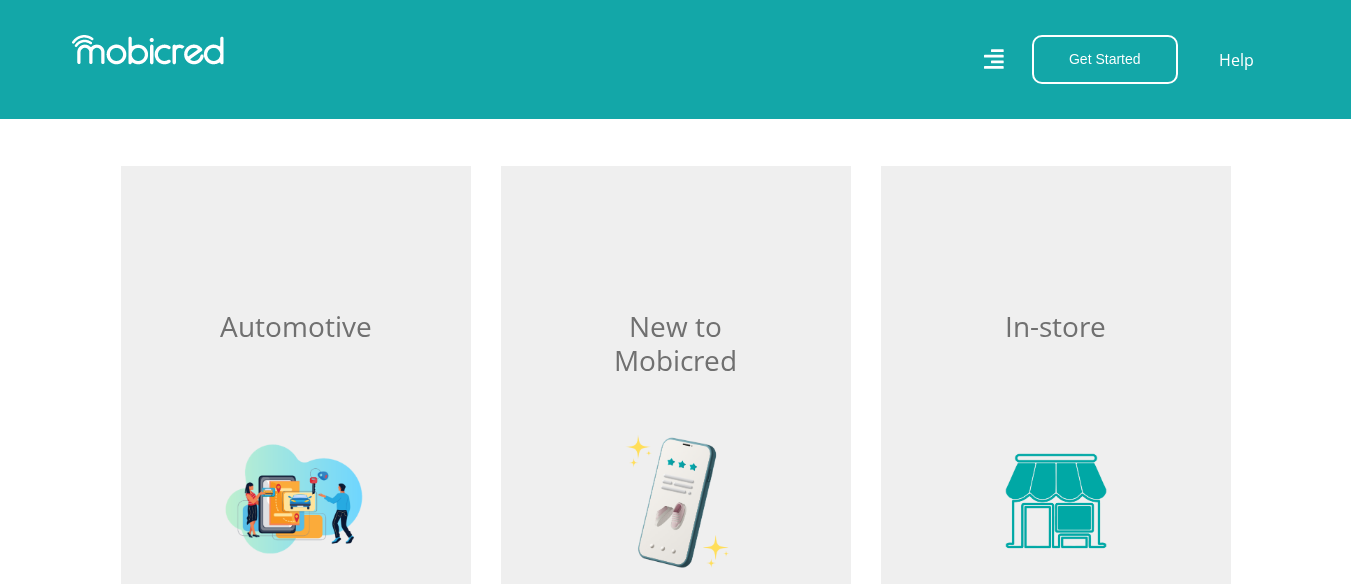 scroll, scrollTop: 2733, scrollLeft: 0, axis: vertical 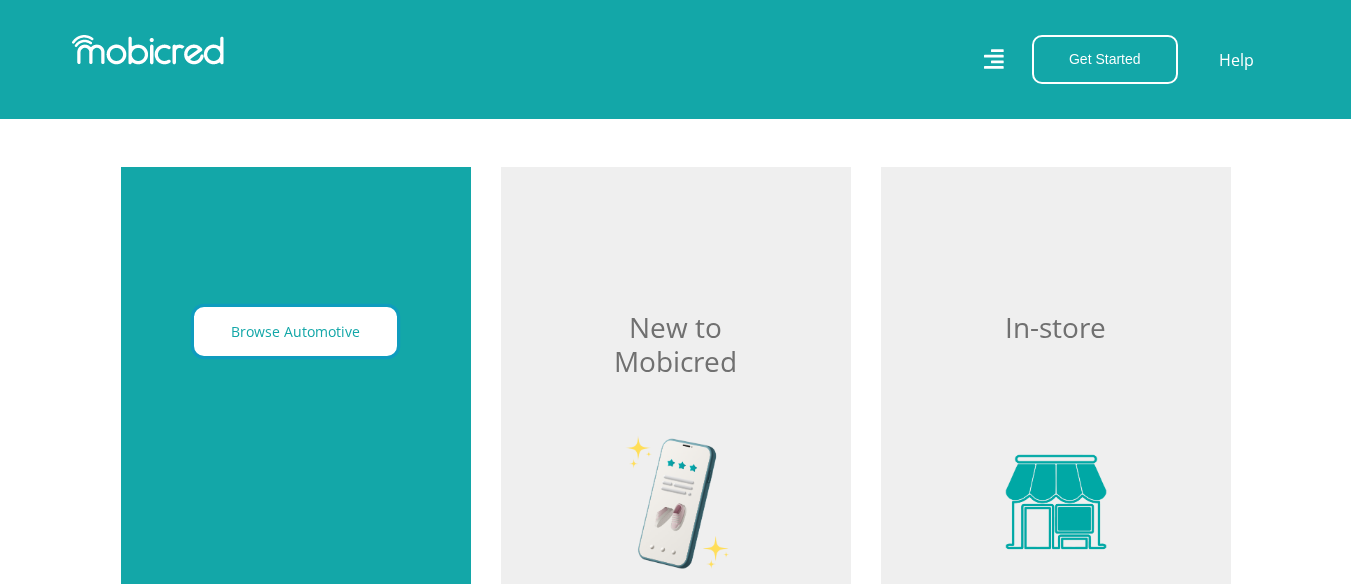 click on "Browse Automotive" at bounding box center (295, 331) 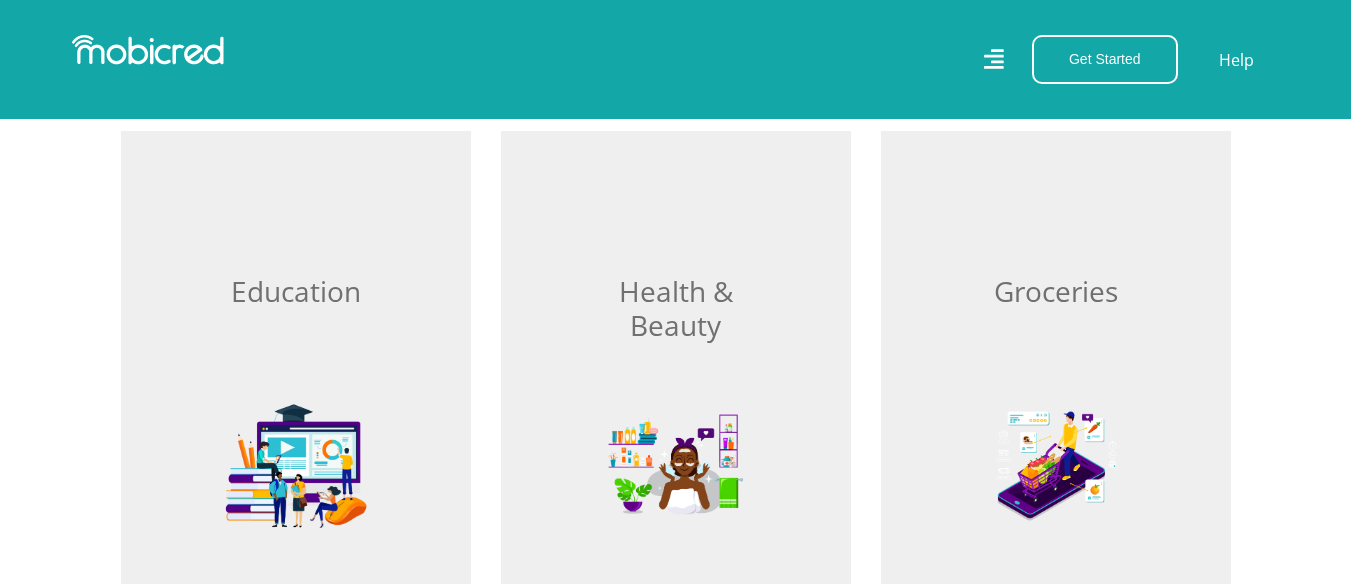 scroll, scrollTop: 2234, scrollLeft: 0, axis: vertical 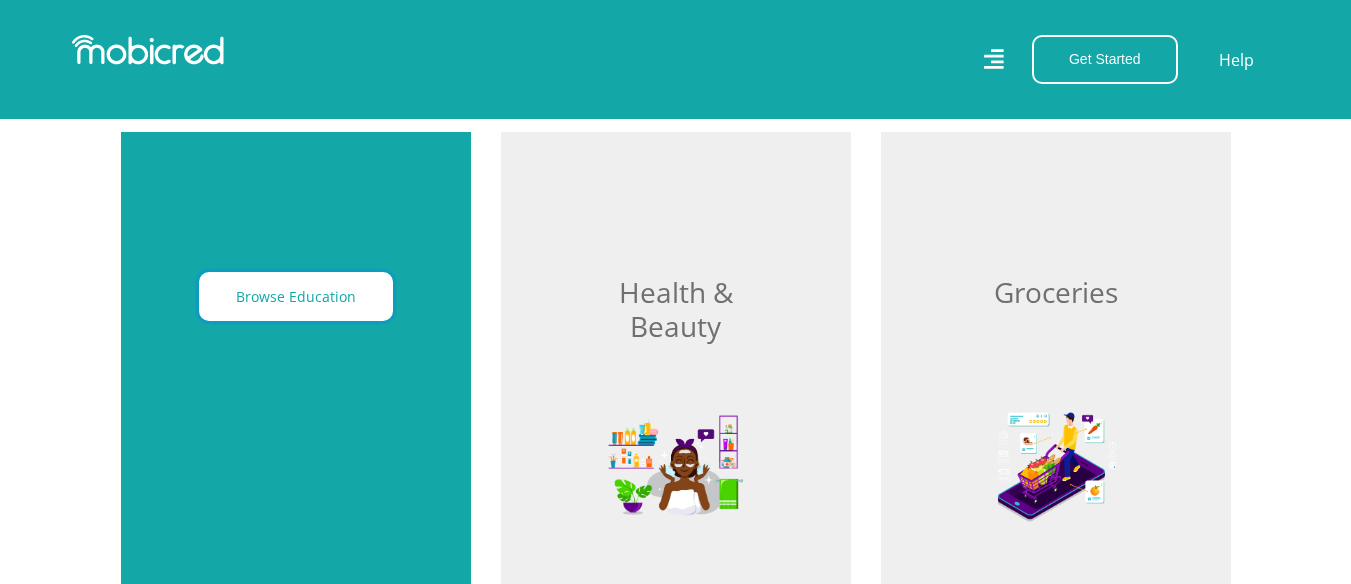 click on "Browse Education" at bounding box center [296, 296] 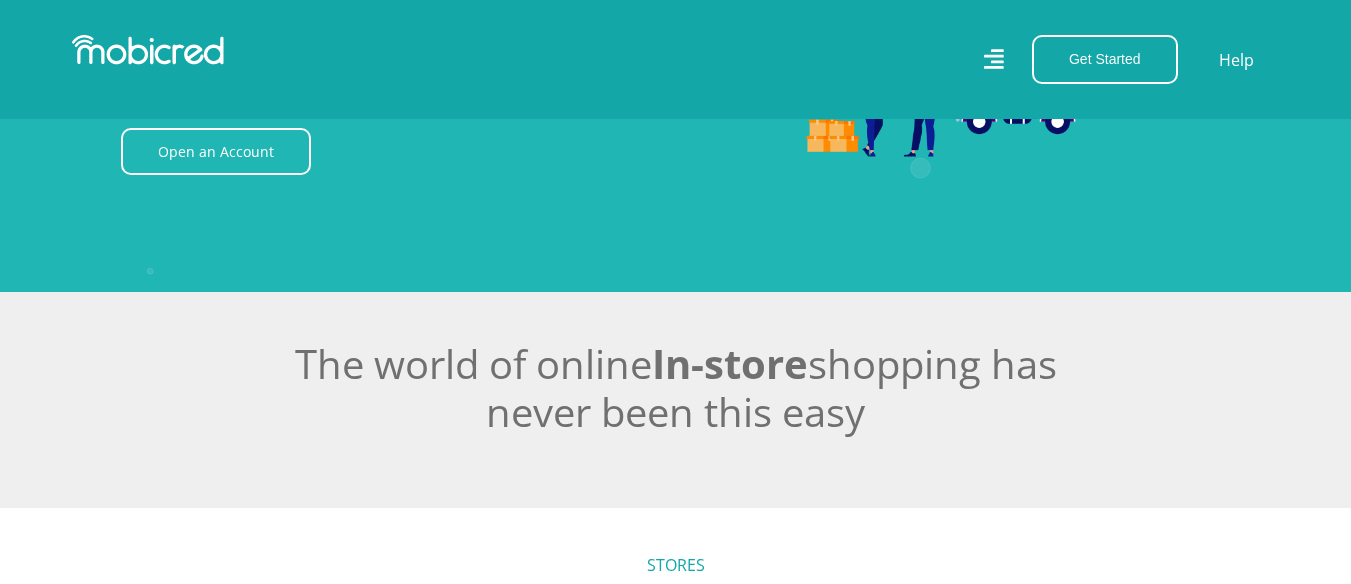 scroll, scrollTop: 0, scrollLeft: 15, axis: horizontal 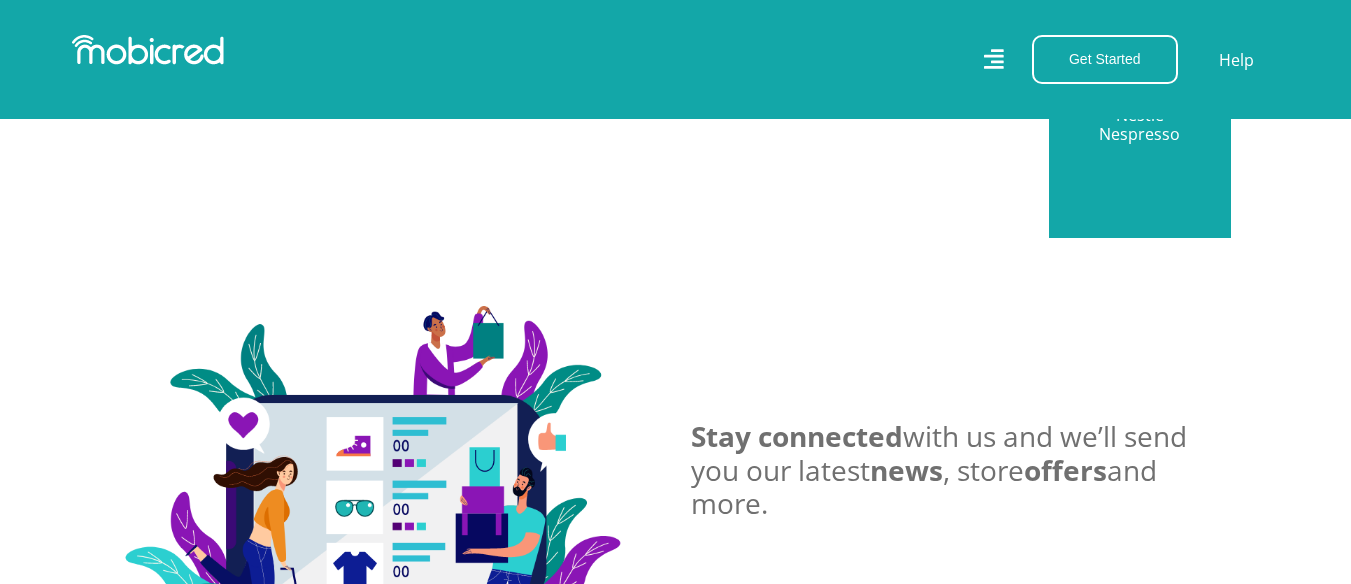click at bounding box center [1139, 146] 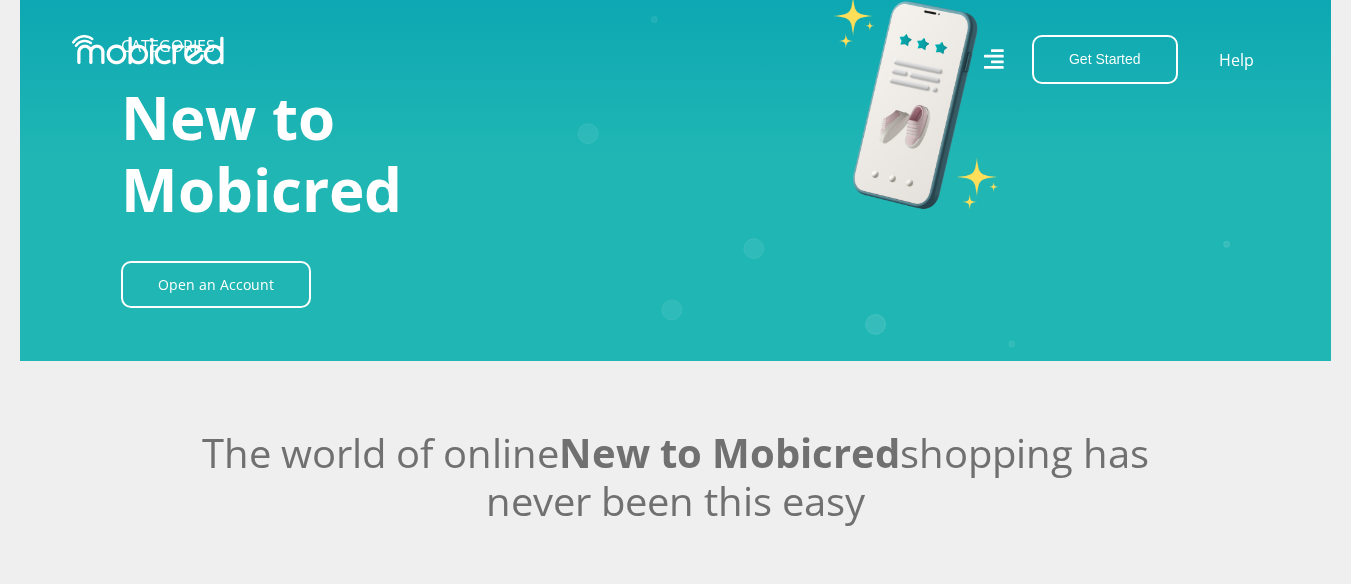 scroll, scrollTop: 0, scrollLeft: 0, axis: both 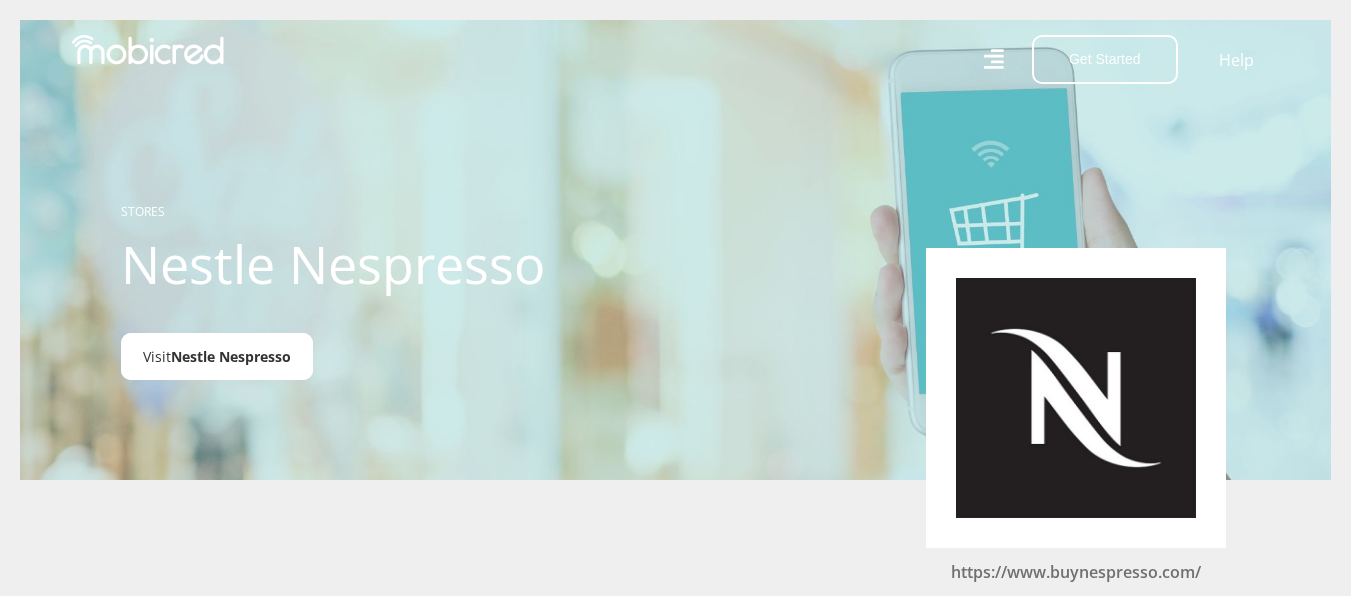 click on "Nestle Nespresso" at bounding box center (231, 356) 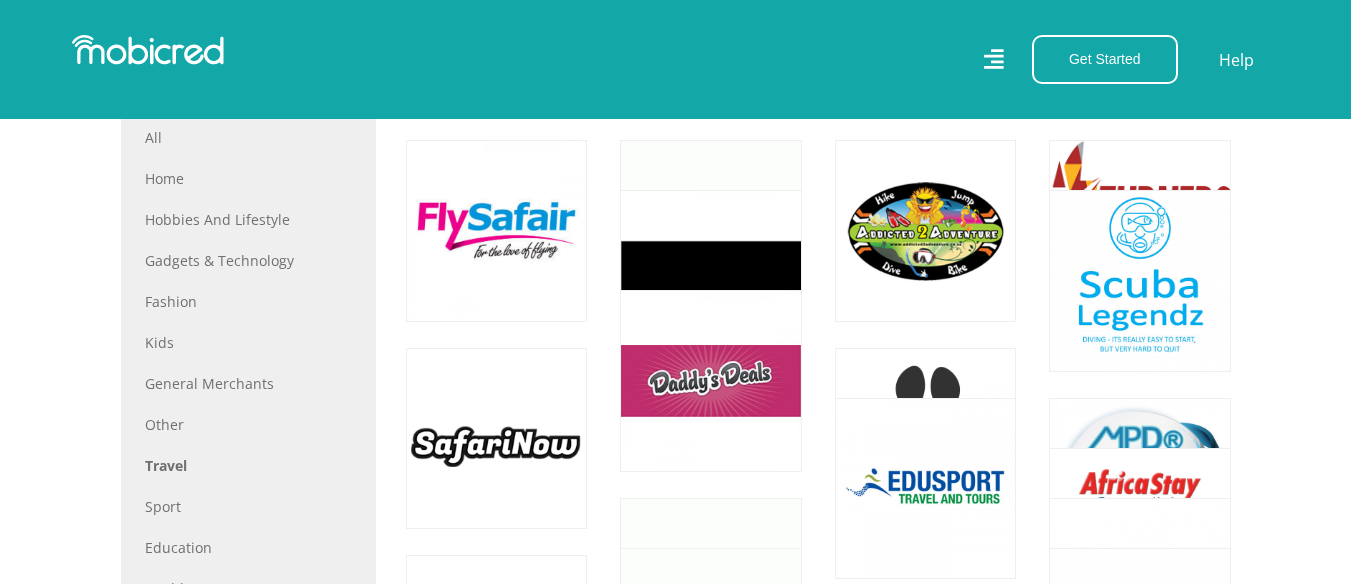scroll, scrollTop: 943, scrollLeft: 0, axis: vertical 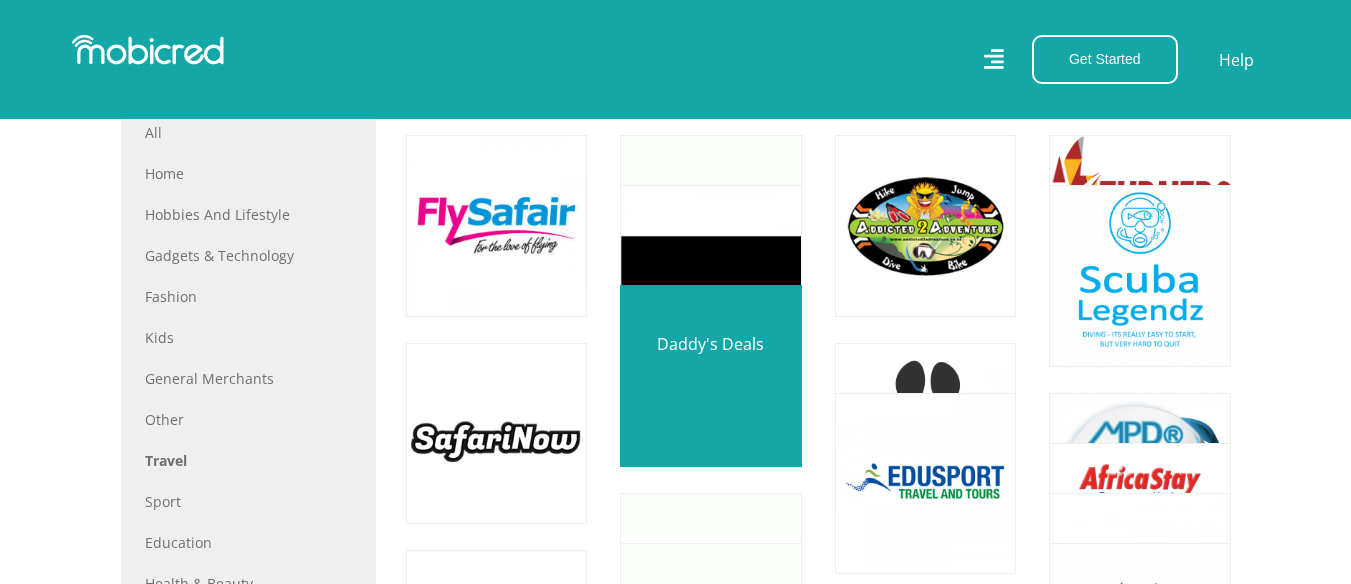 click at bounding box center [710, 375] 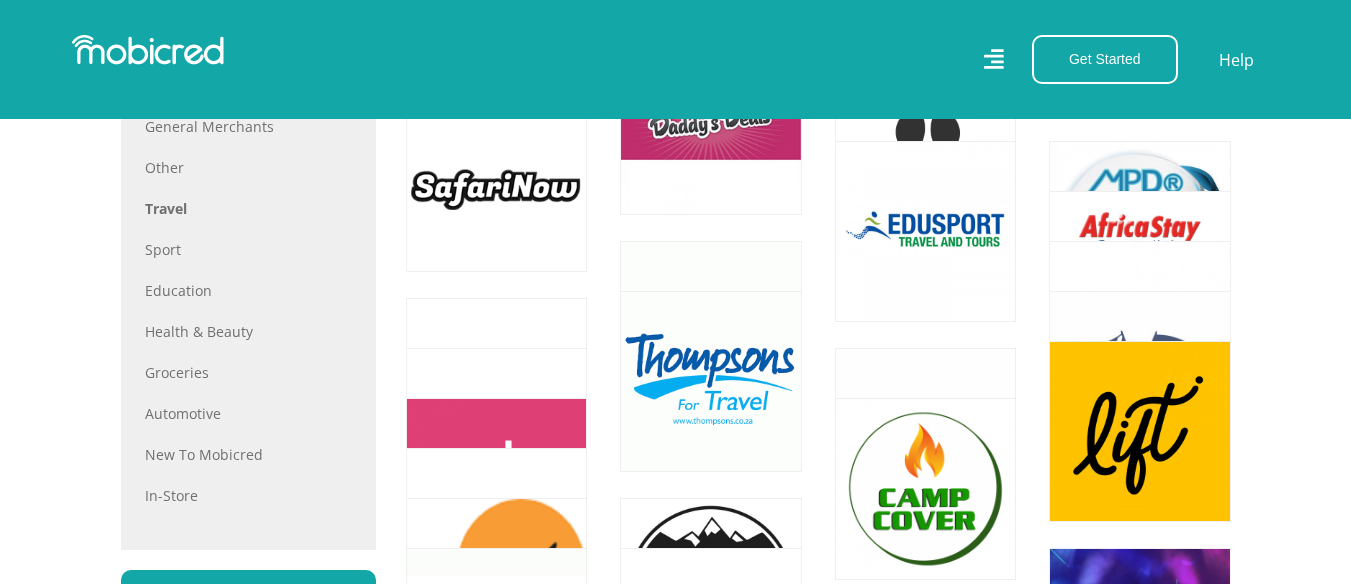 scroll, scrollTop: 1194, scrollLeft: 0, axis: vertical 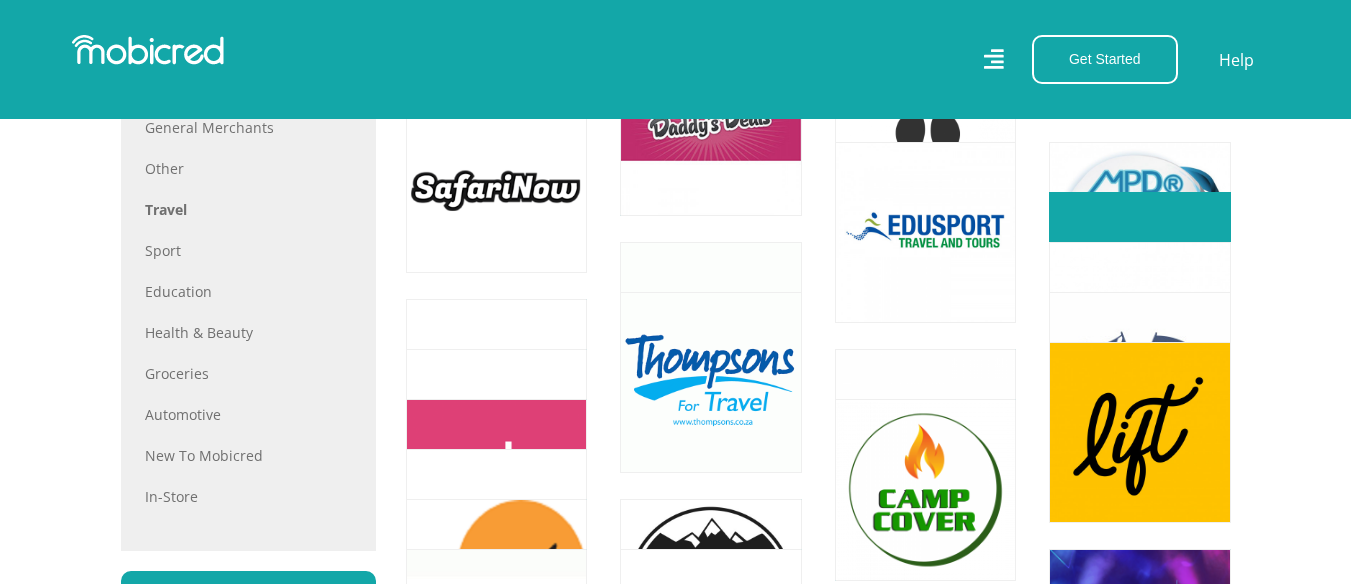 click at bounding box center [1139, 282] 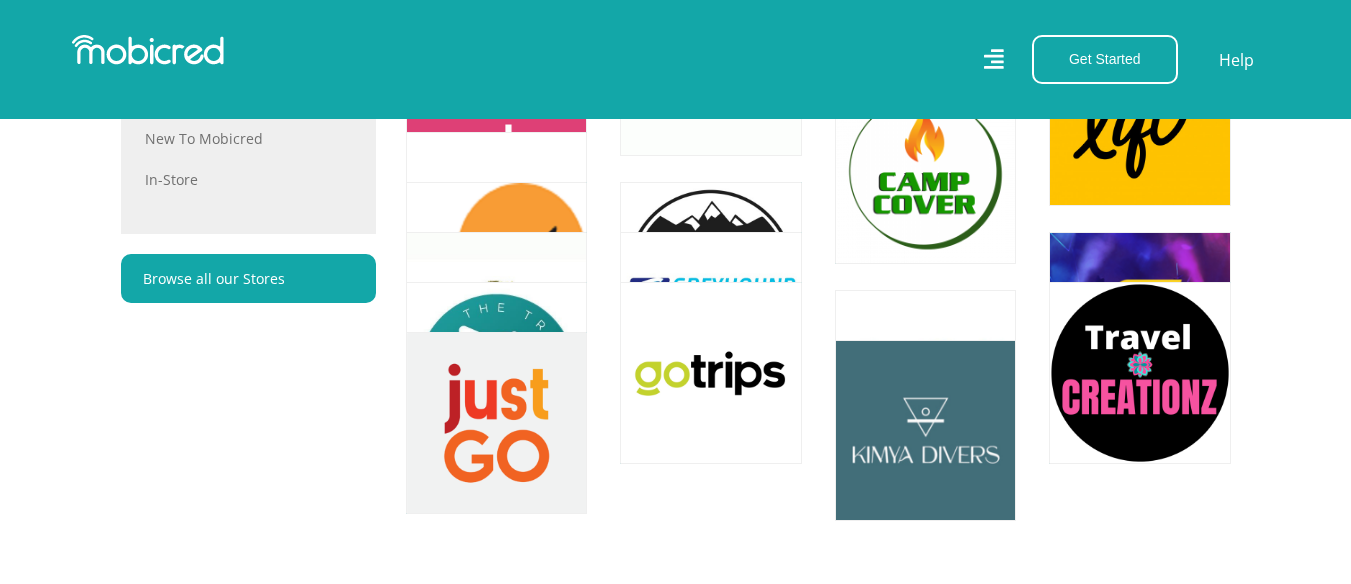 scroll, scrollTop: 1504, scrollLeft: 0, axis: vertical 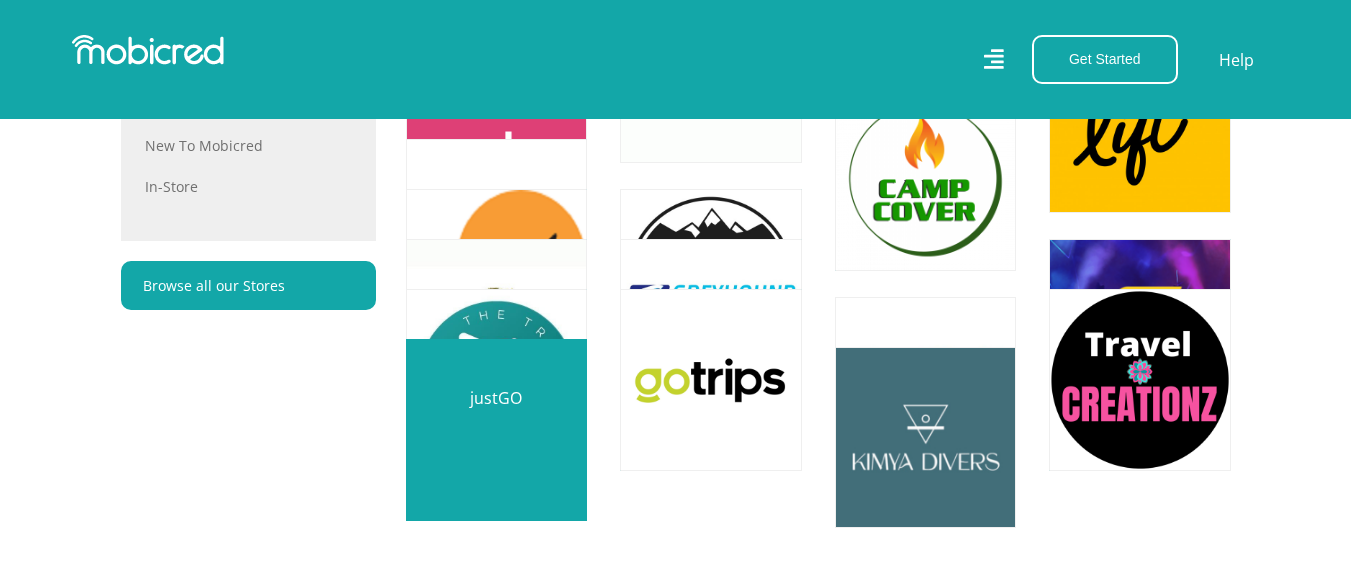 click at bounding box center (496, 429) 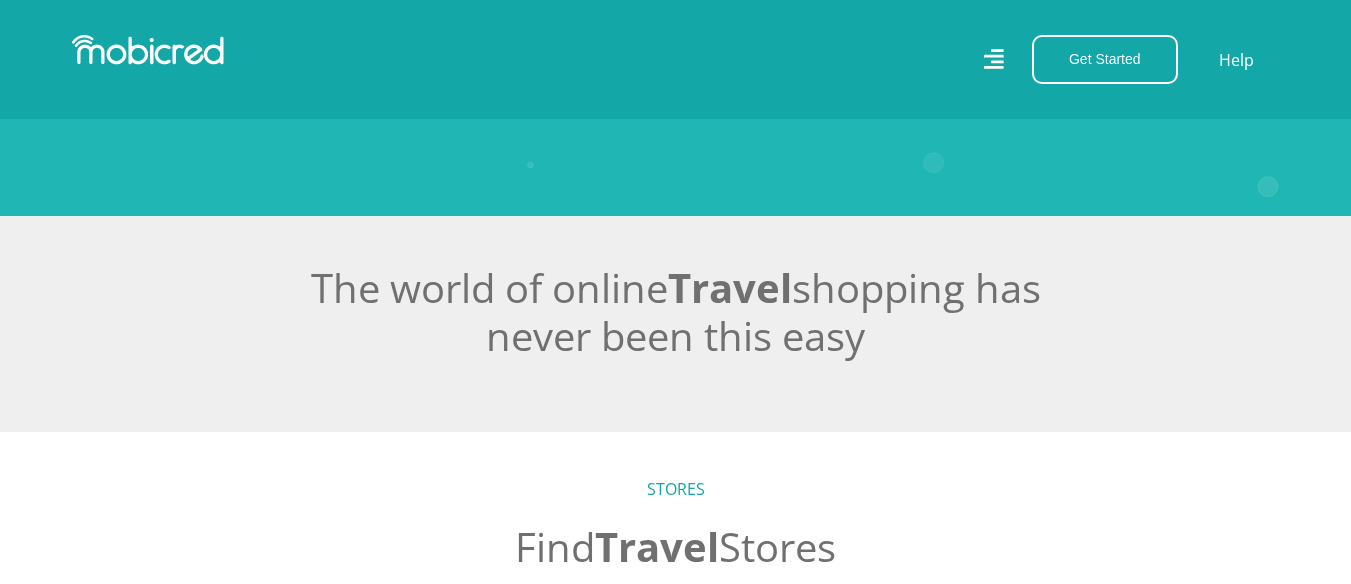 scroll, scrollTop: 269, scrollLeft: 0, axis: vertical 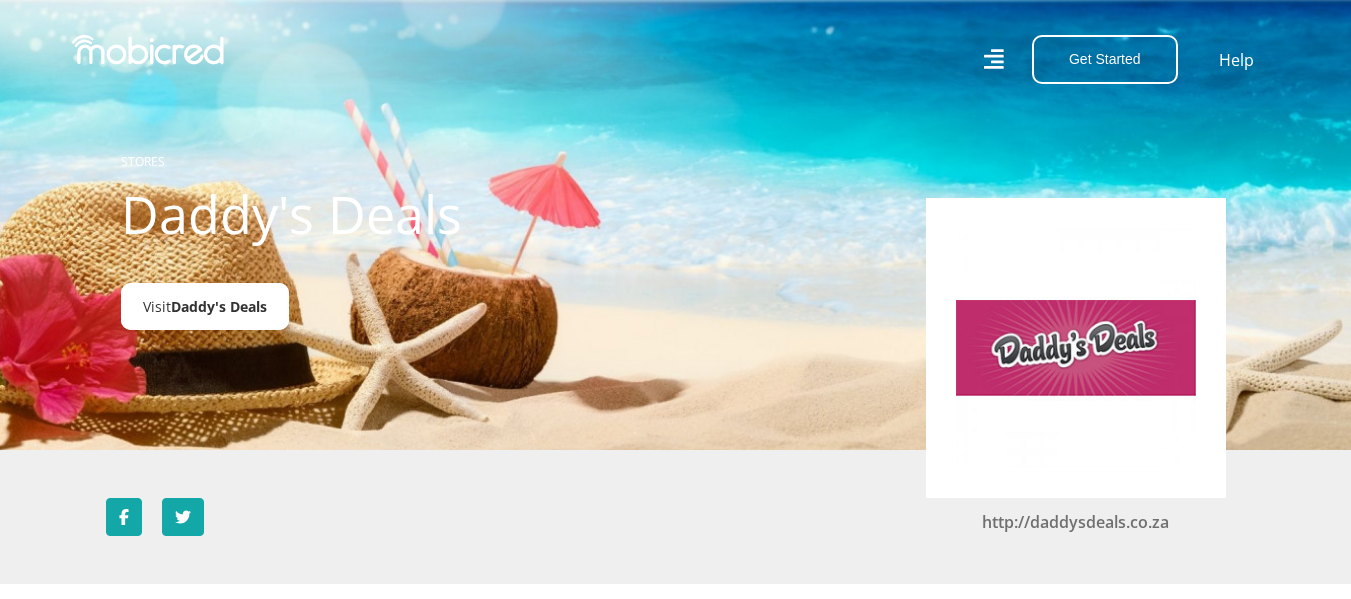 click on "Daddy's Deals" at bounding box center [219, 306] 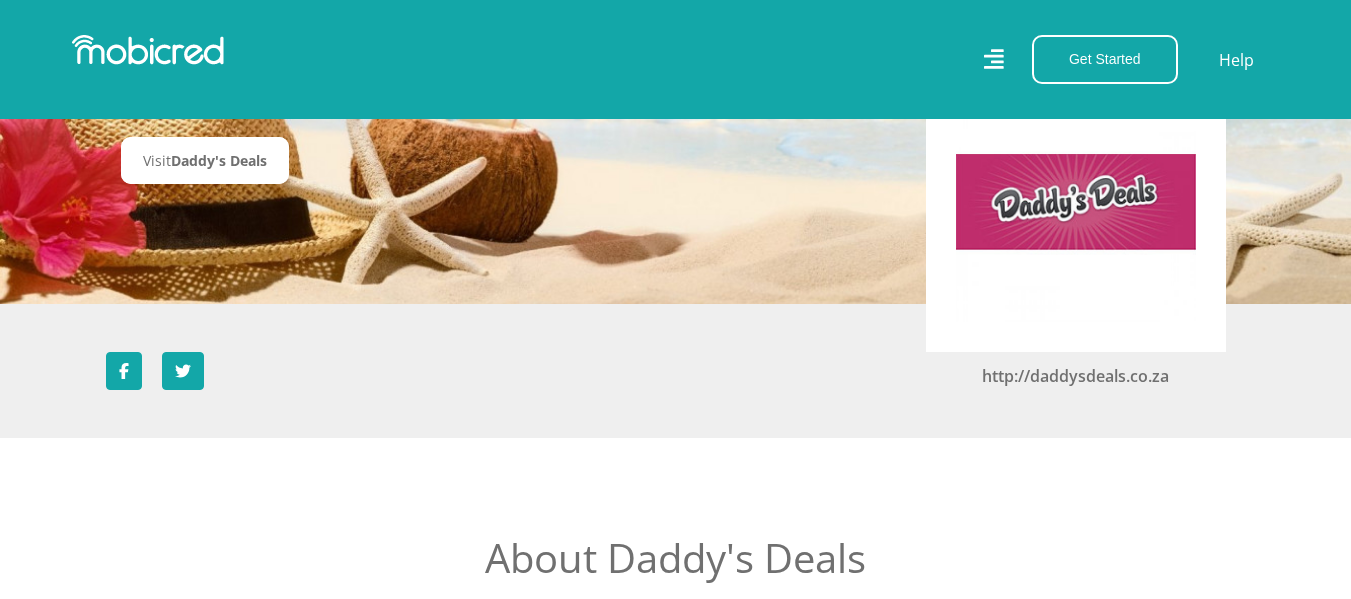 scroll, scrollTop: 0, scrollLeft: 0, axis: both 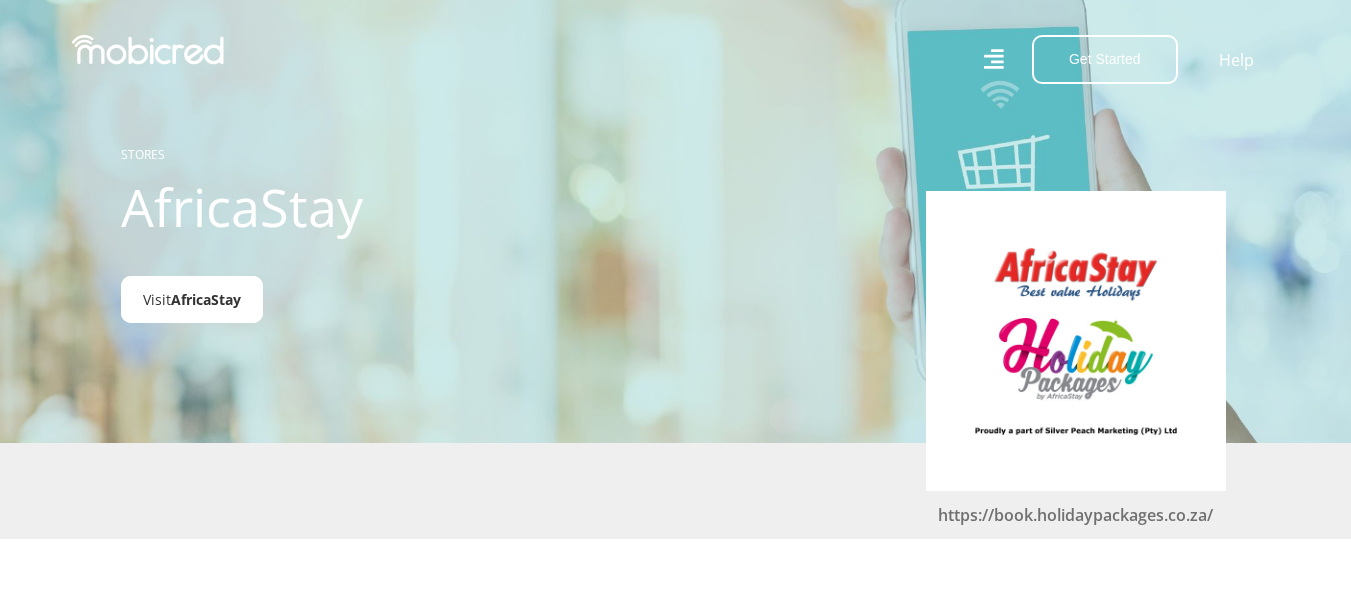 click on "AfricaStay" at bounding box center (206, 299) 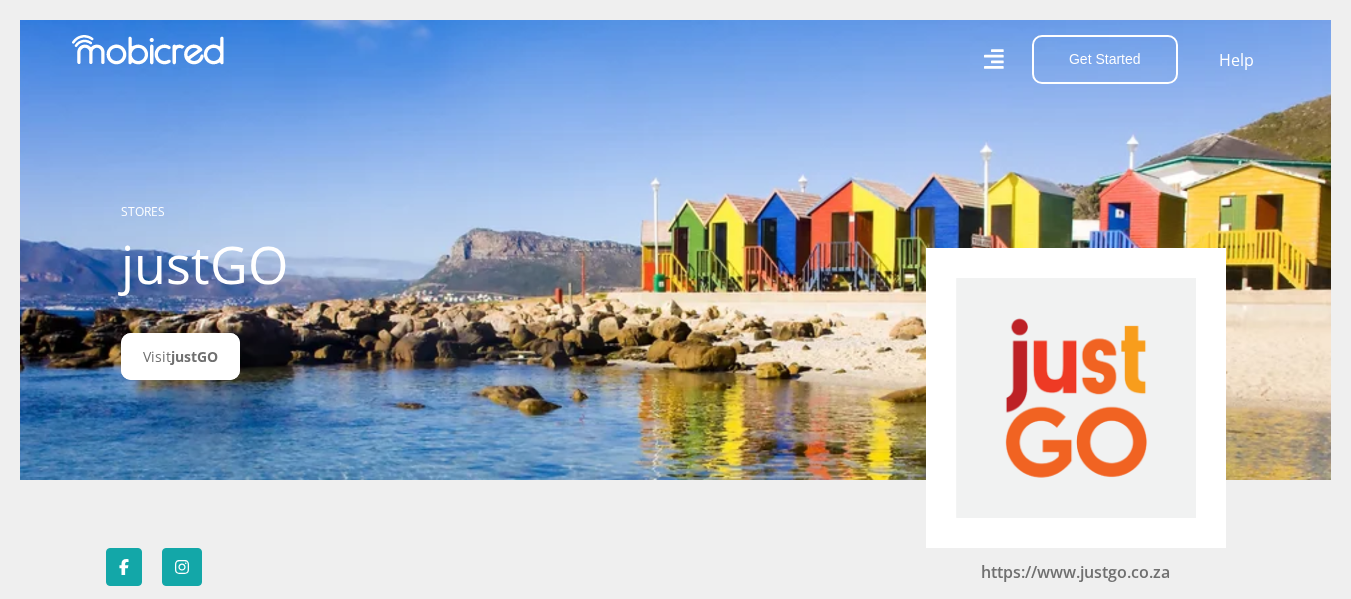 scroll, scrollTop: 0, scrollLeft: 0, axis: both 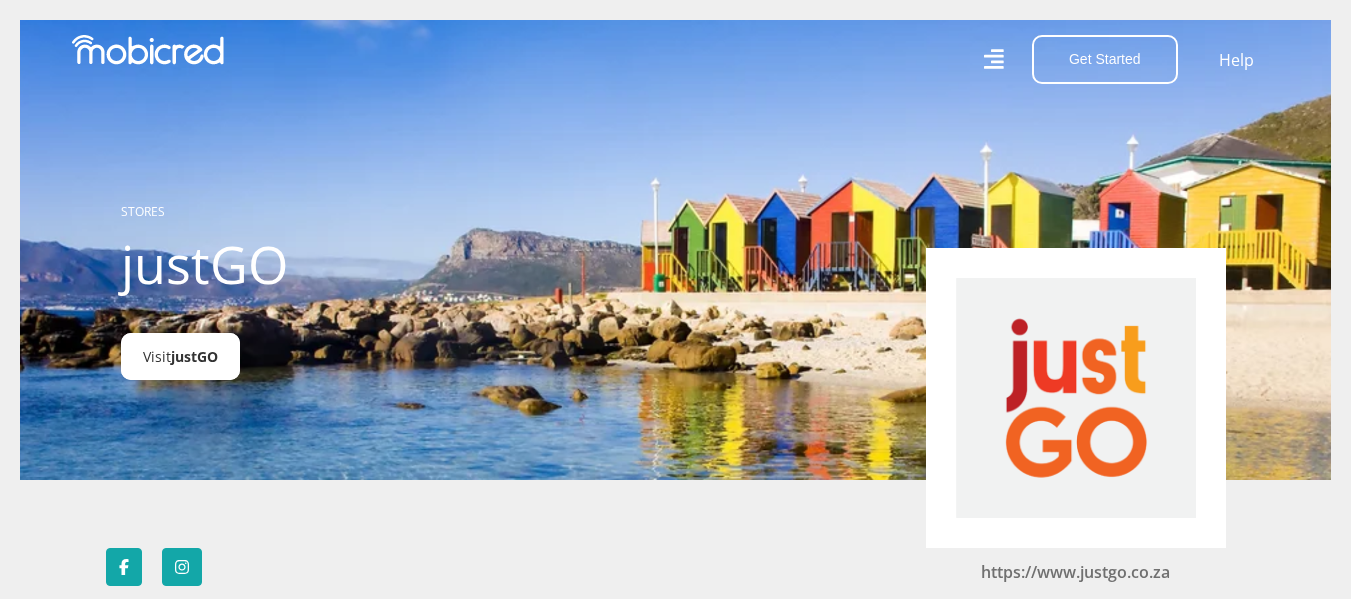 click on "justGO" at bounding box center [194, 356] 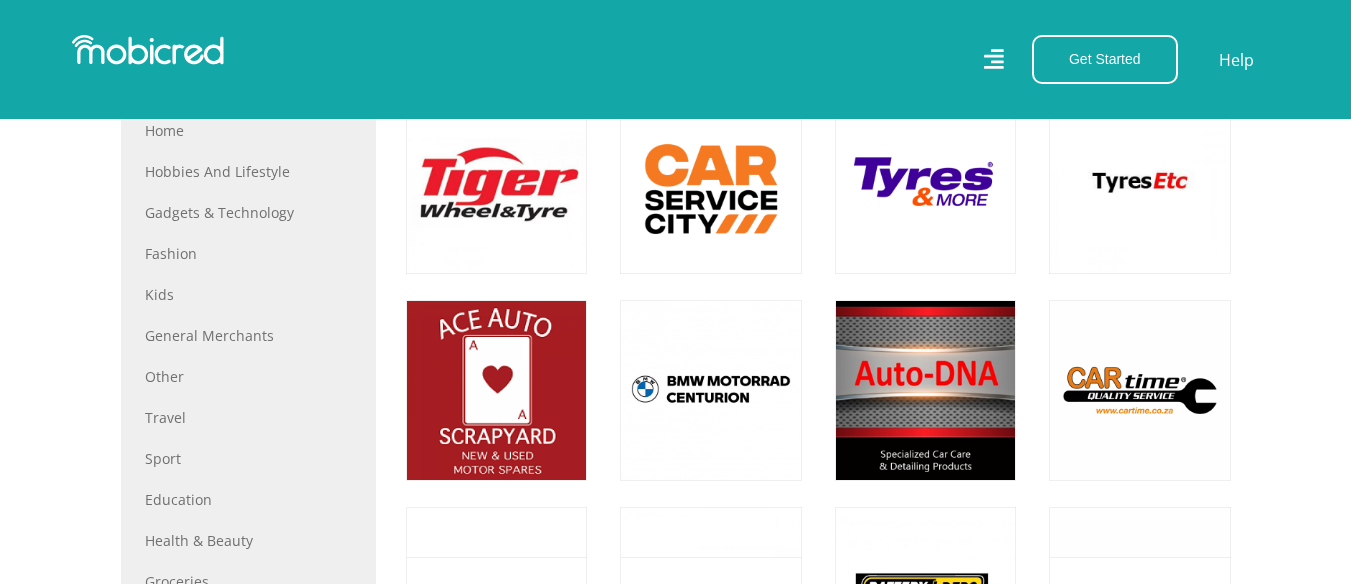 scroll, scrollTop: 988, scrollLeft: 0, axis: vertical 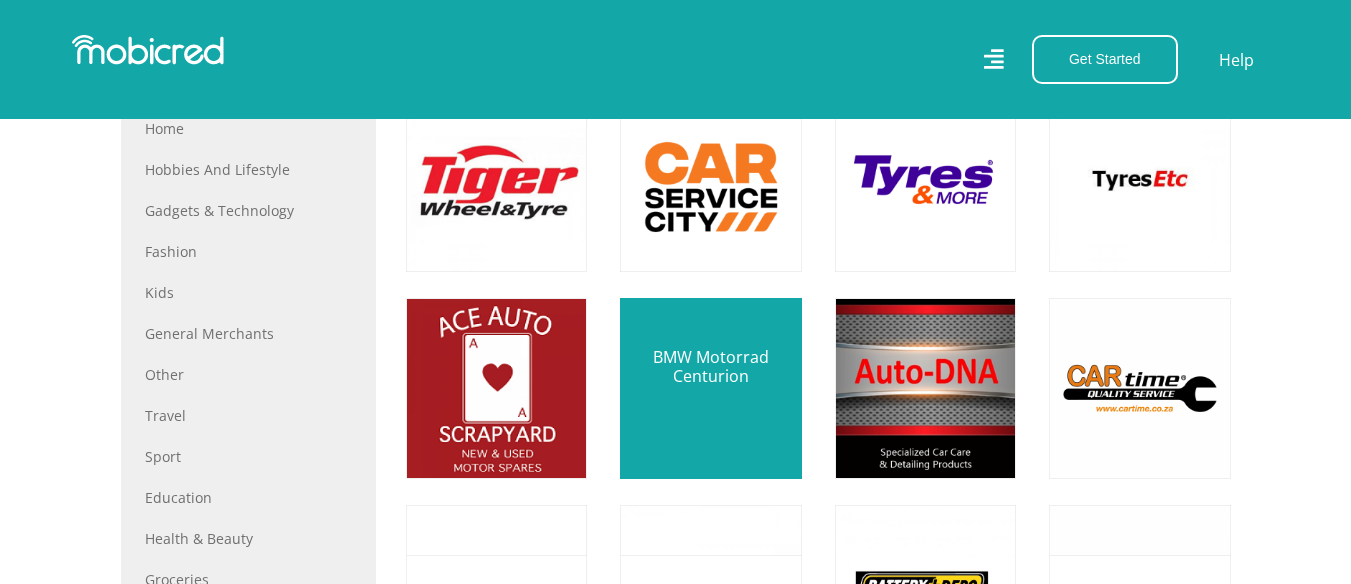 click at bounding box center [710, 388] 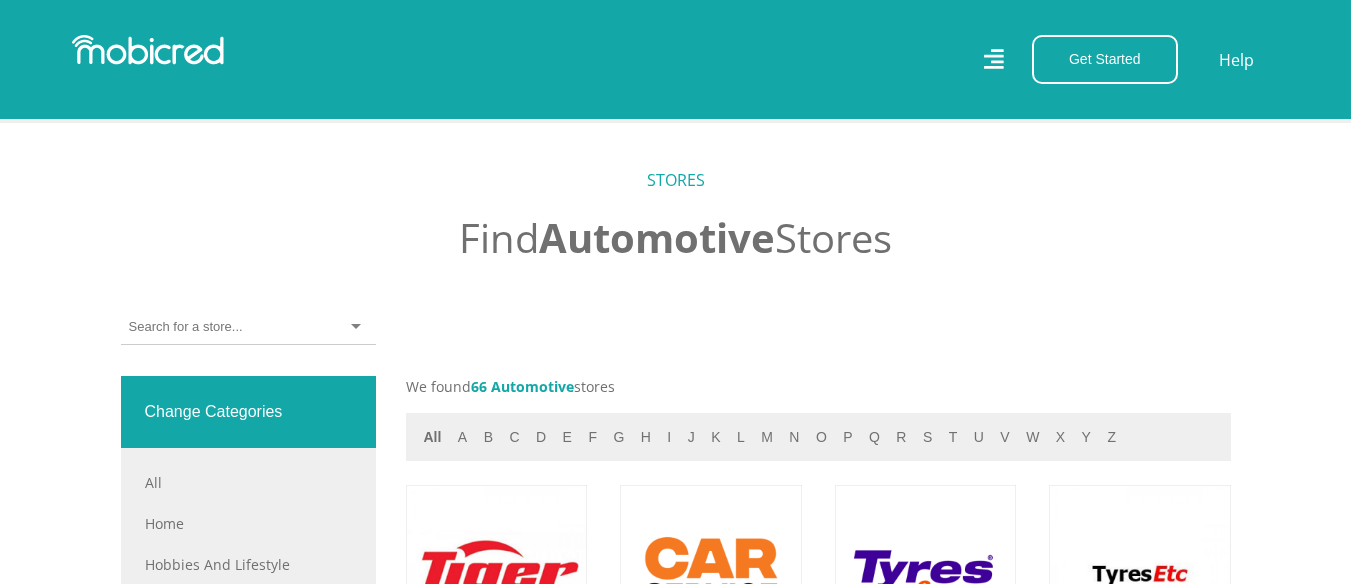 scroll, scrollTop: 592, scrollLeft: 0, axis: vertical 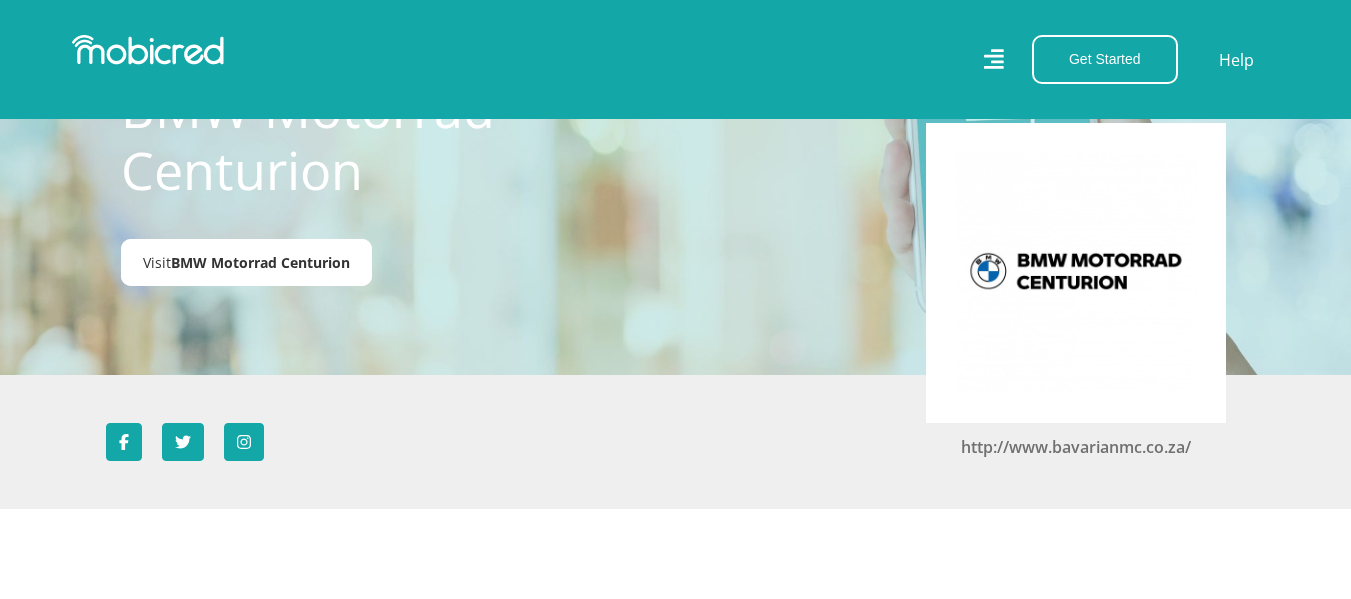click on "Visit  BMW Motorrad Centurion" at bounding box center [246, 262] 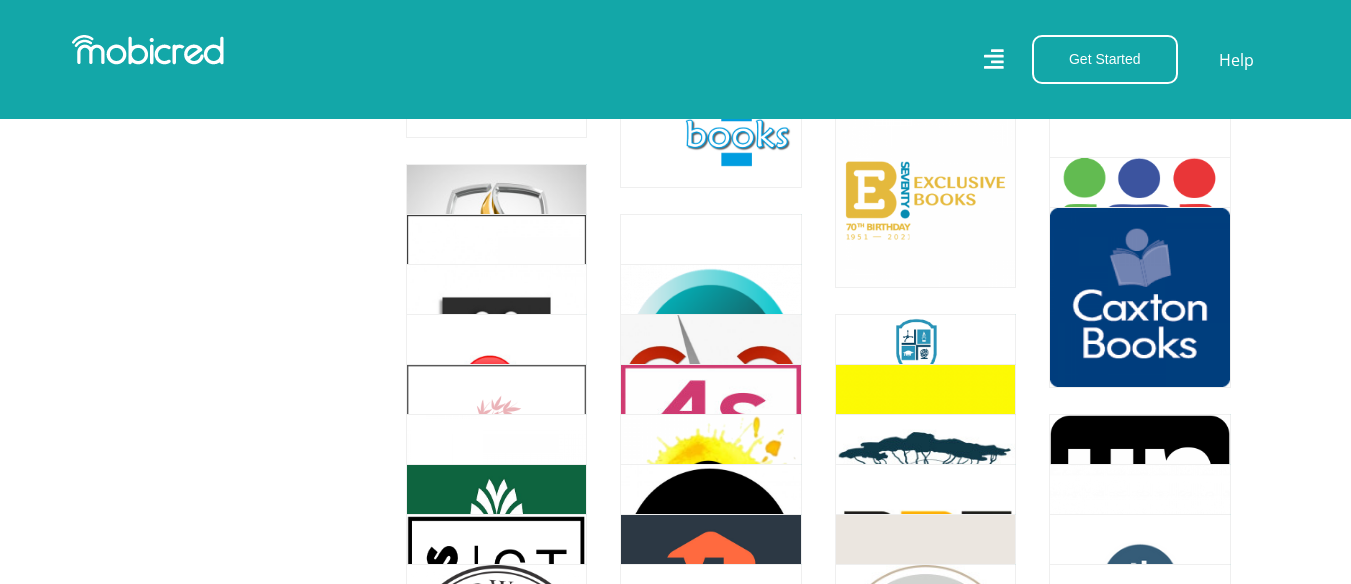 scroll, scrollTop: 1740, scrollLeft: 1, axis: both 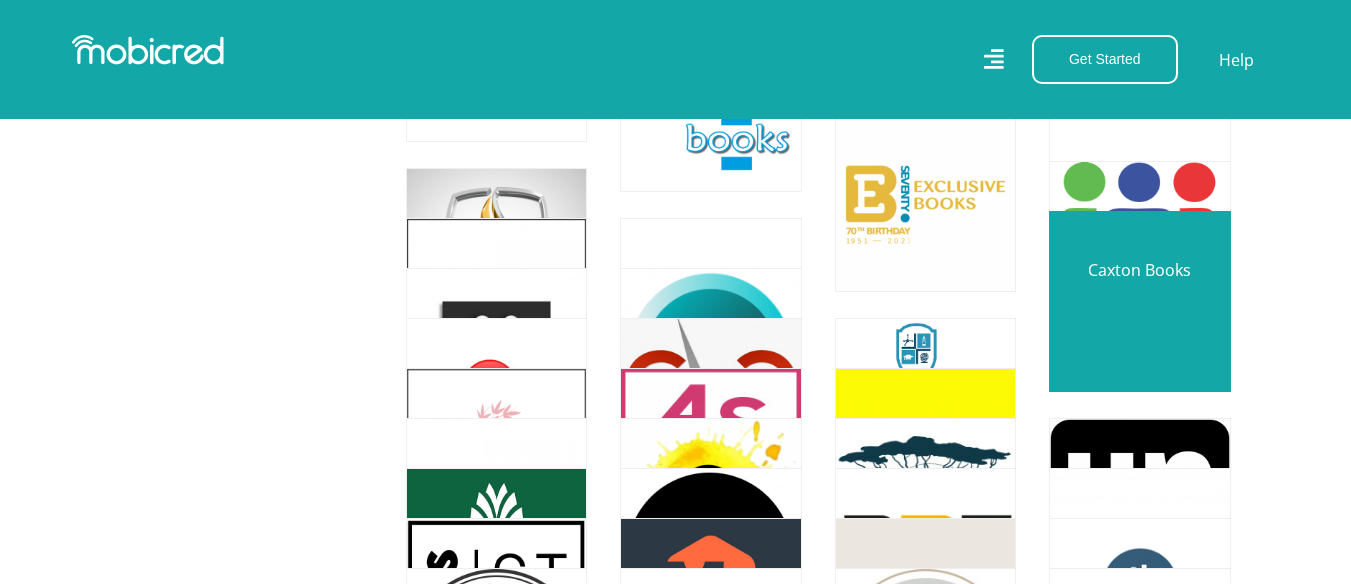click at bounding box center [1139, 301] 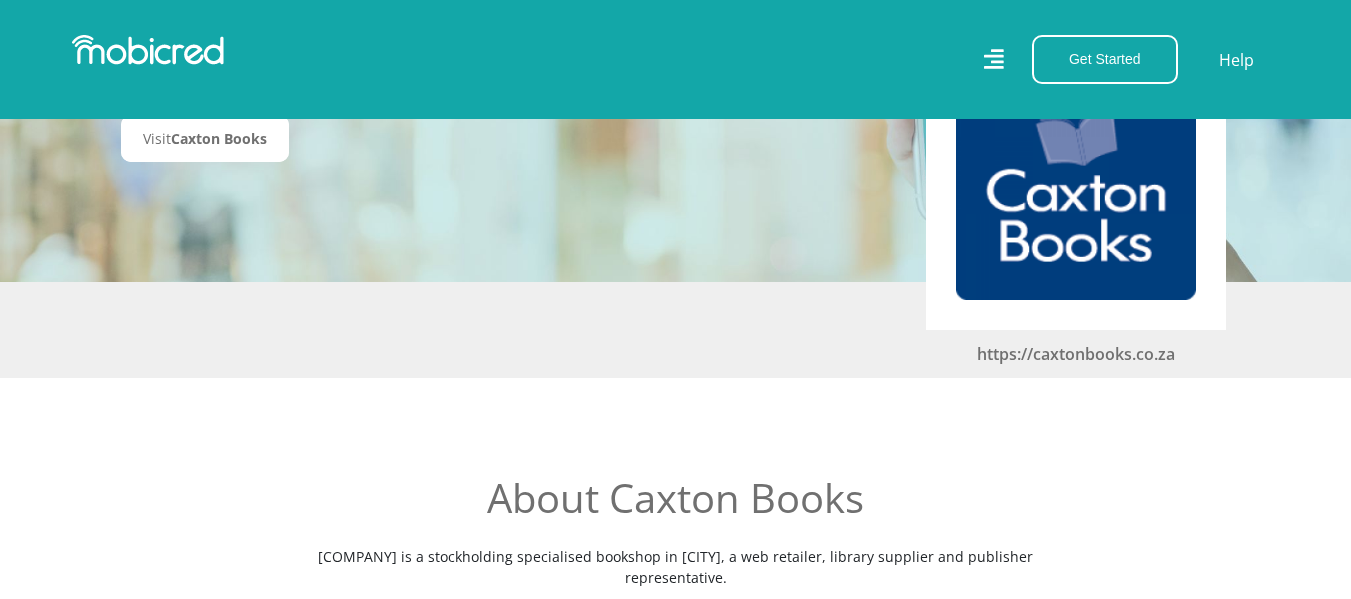 scroll, scrollTop: 0, scrollLeft: 0, axis: both 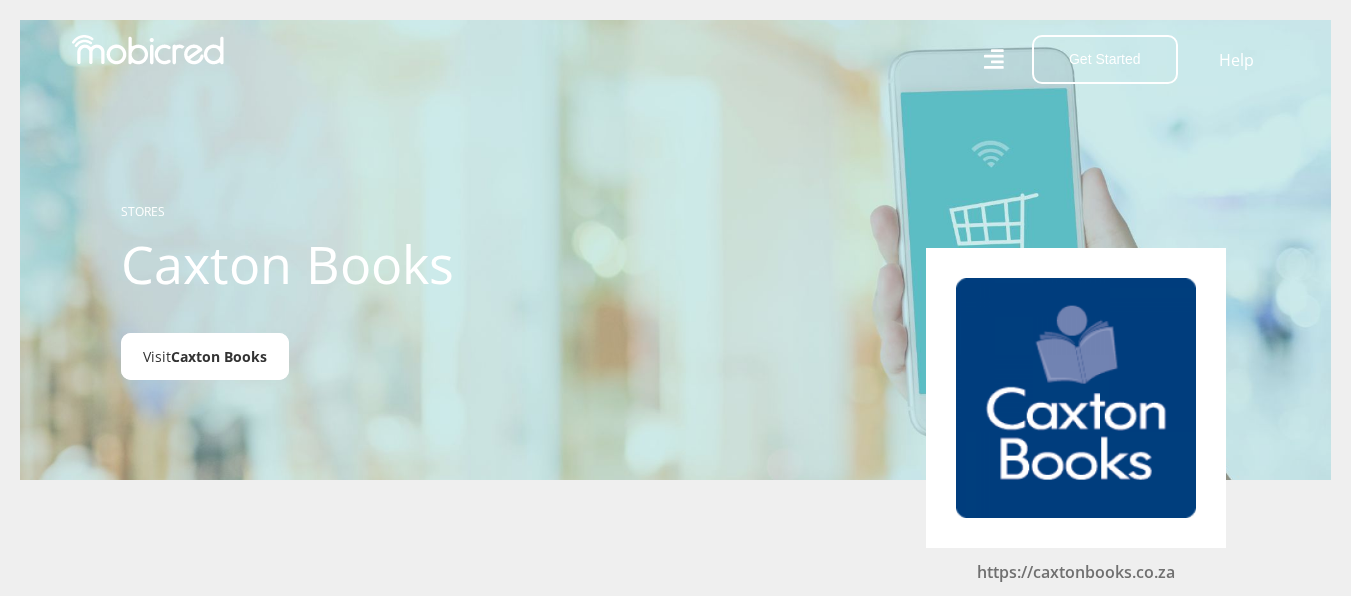 click on "Caxton Books" at bounding box center (219, 356) 